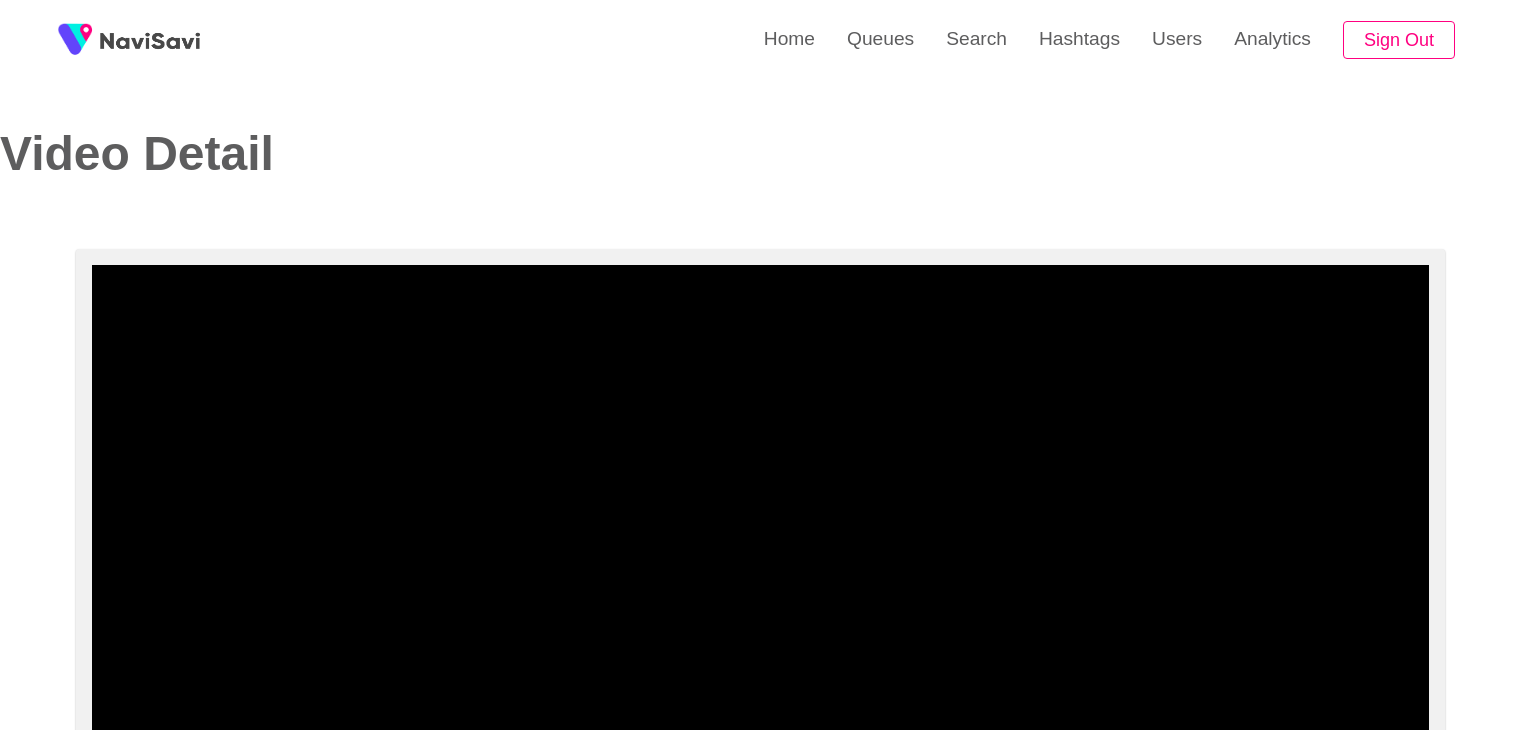select on "**********" 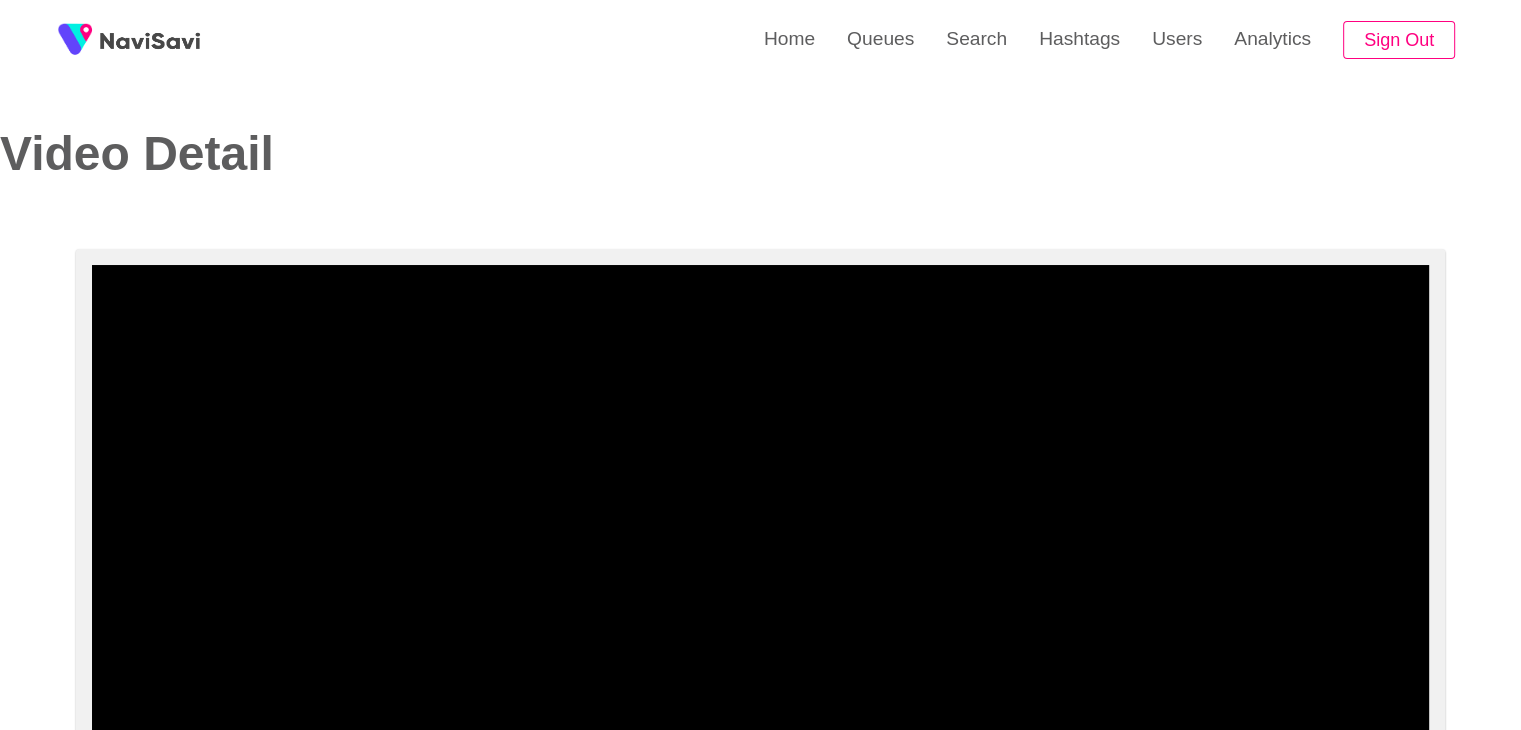 scroll, scrollTop: 0, scrollLeft: 0, axis: both 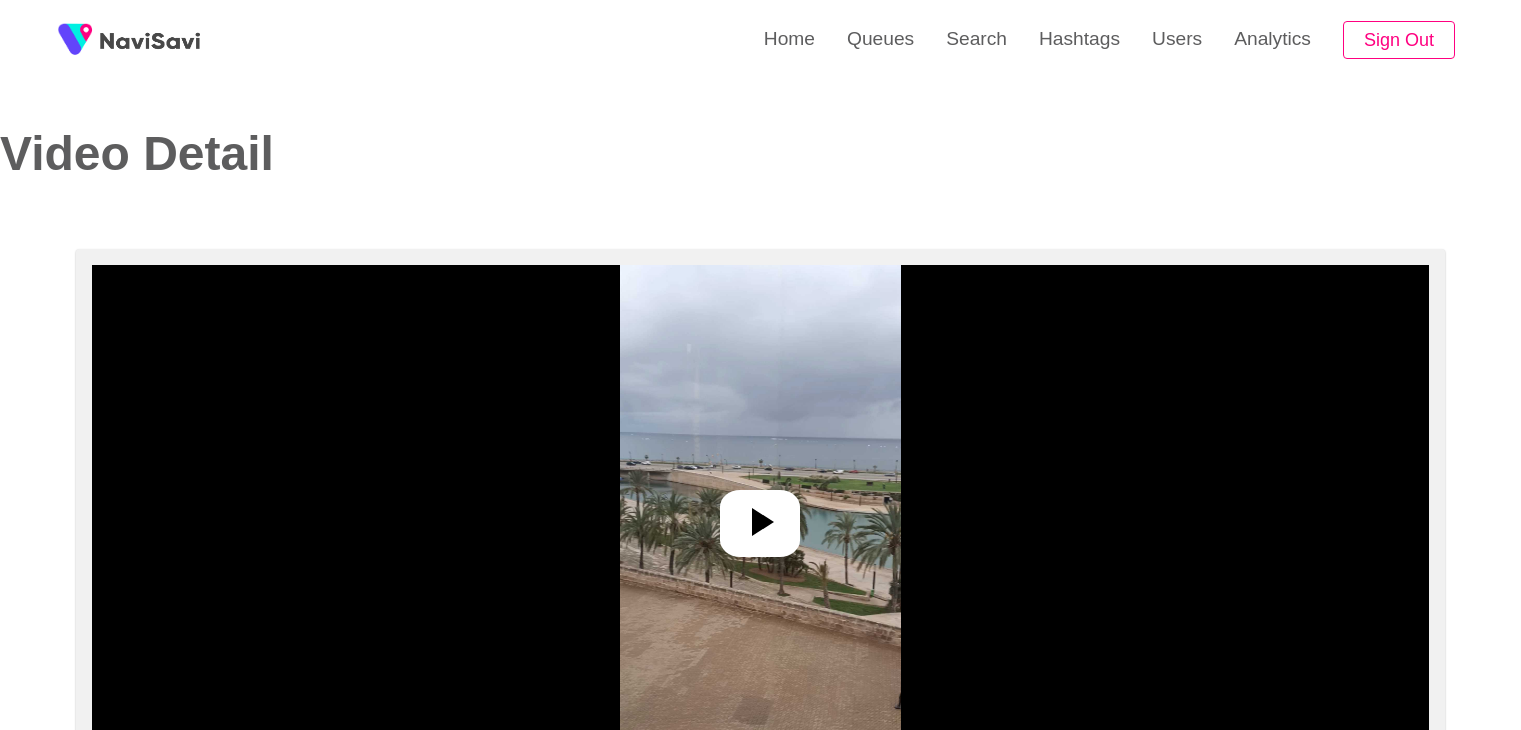 select on "**********" 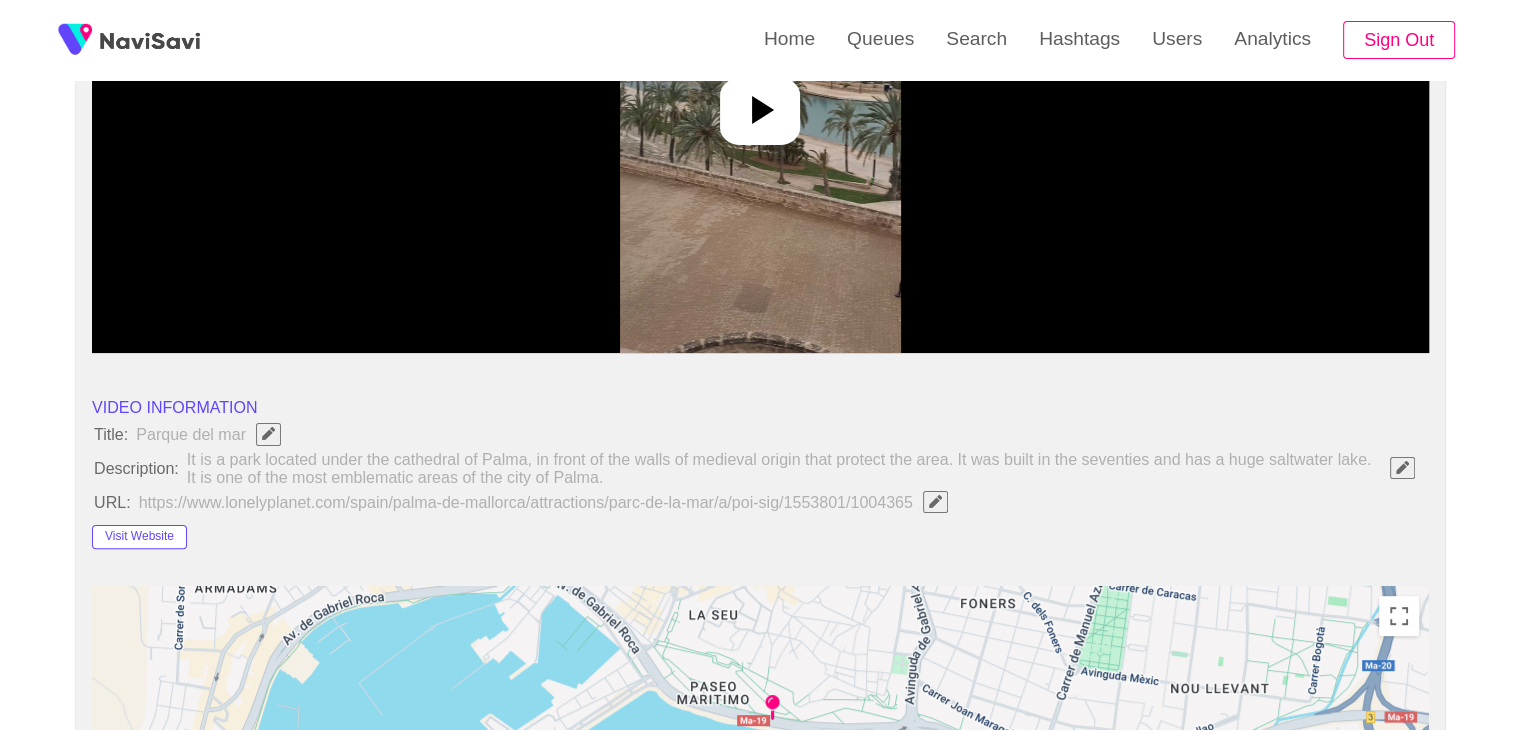 scroll, scrollTop: 424, scrollLeft: 0, axis: vertical 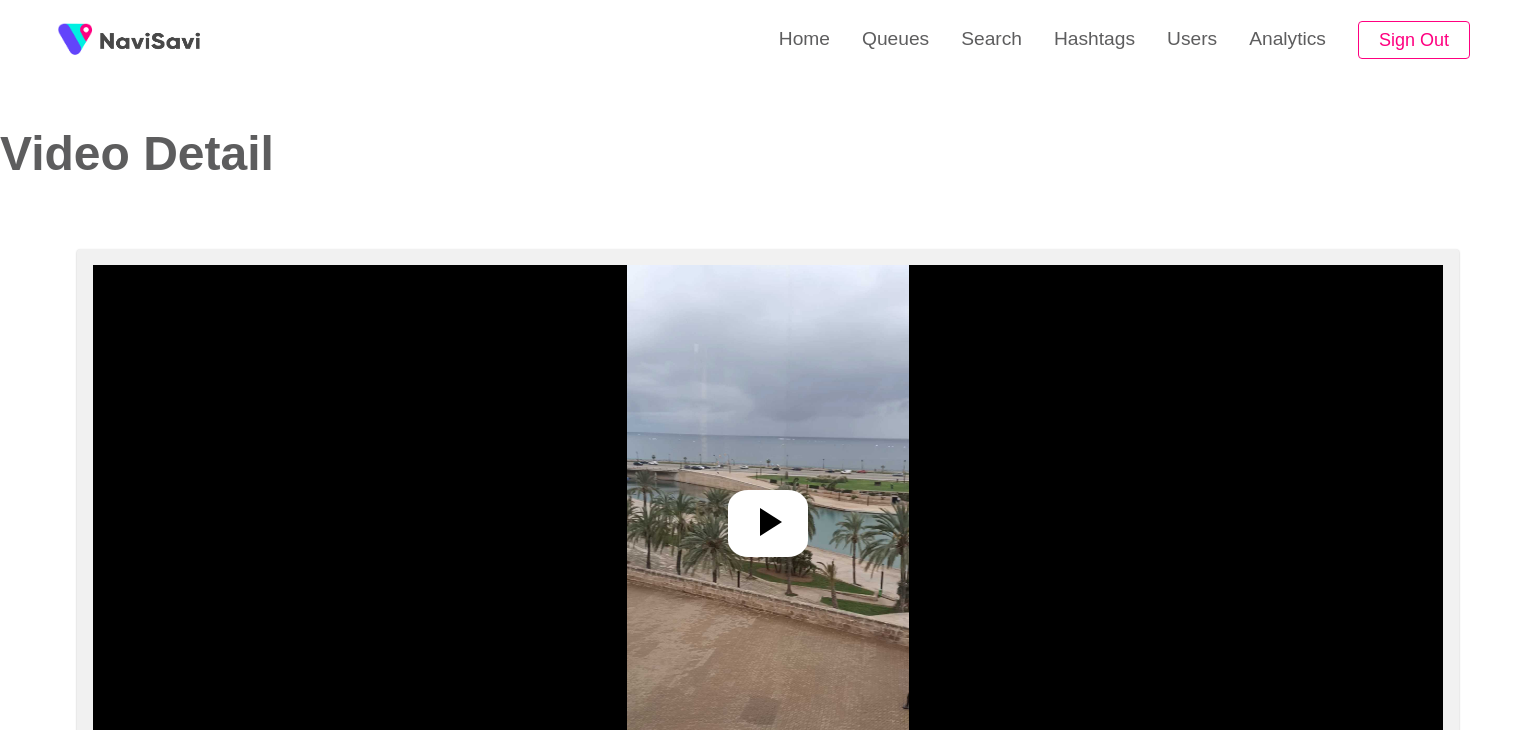 select on "**" 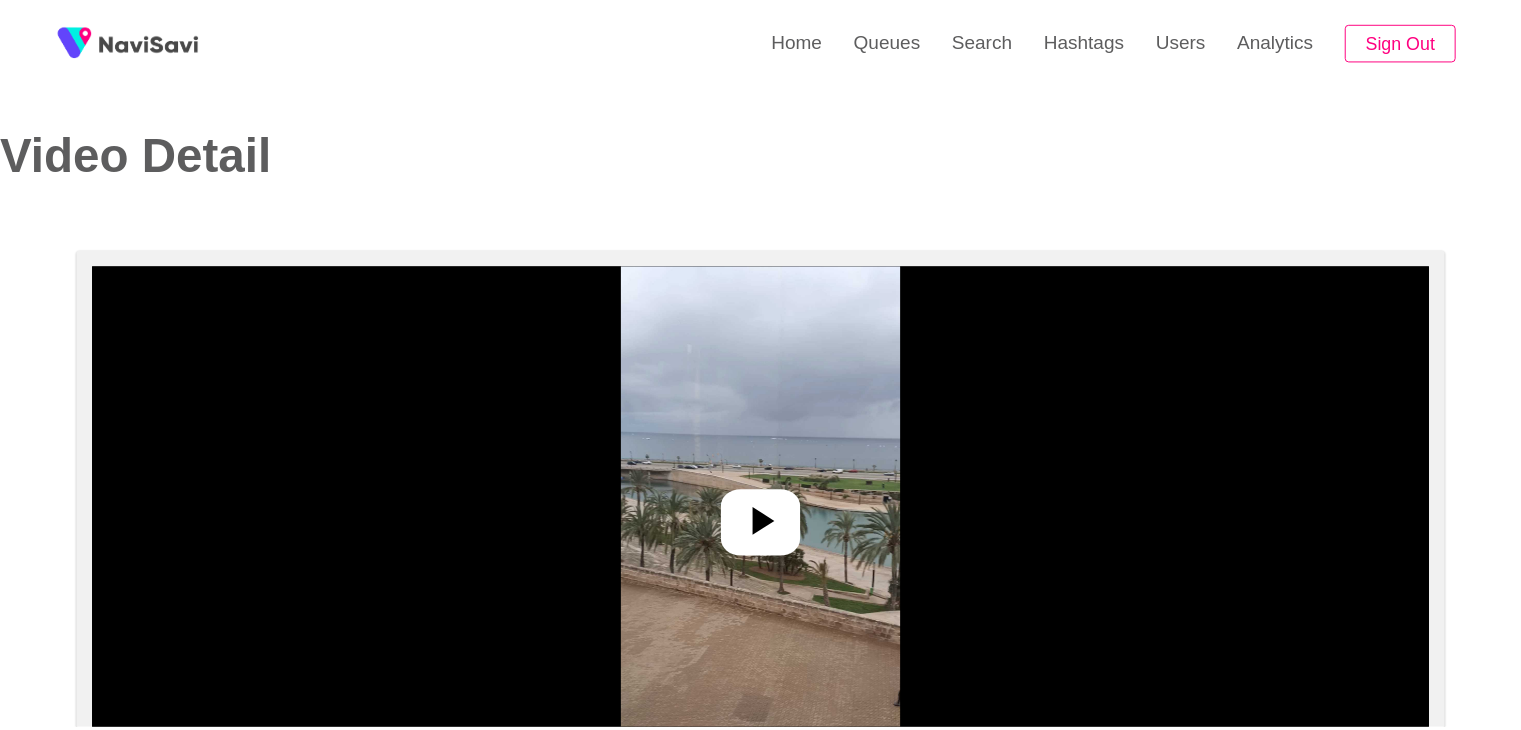 scroll, scrollTop: 0, scrollLeft: 0, axis: both 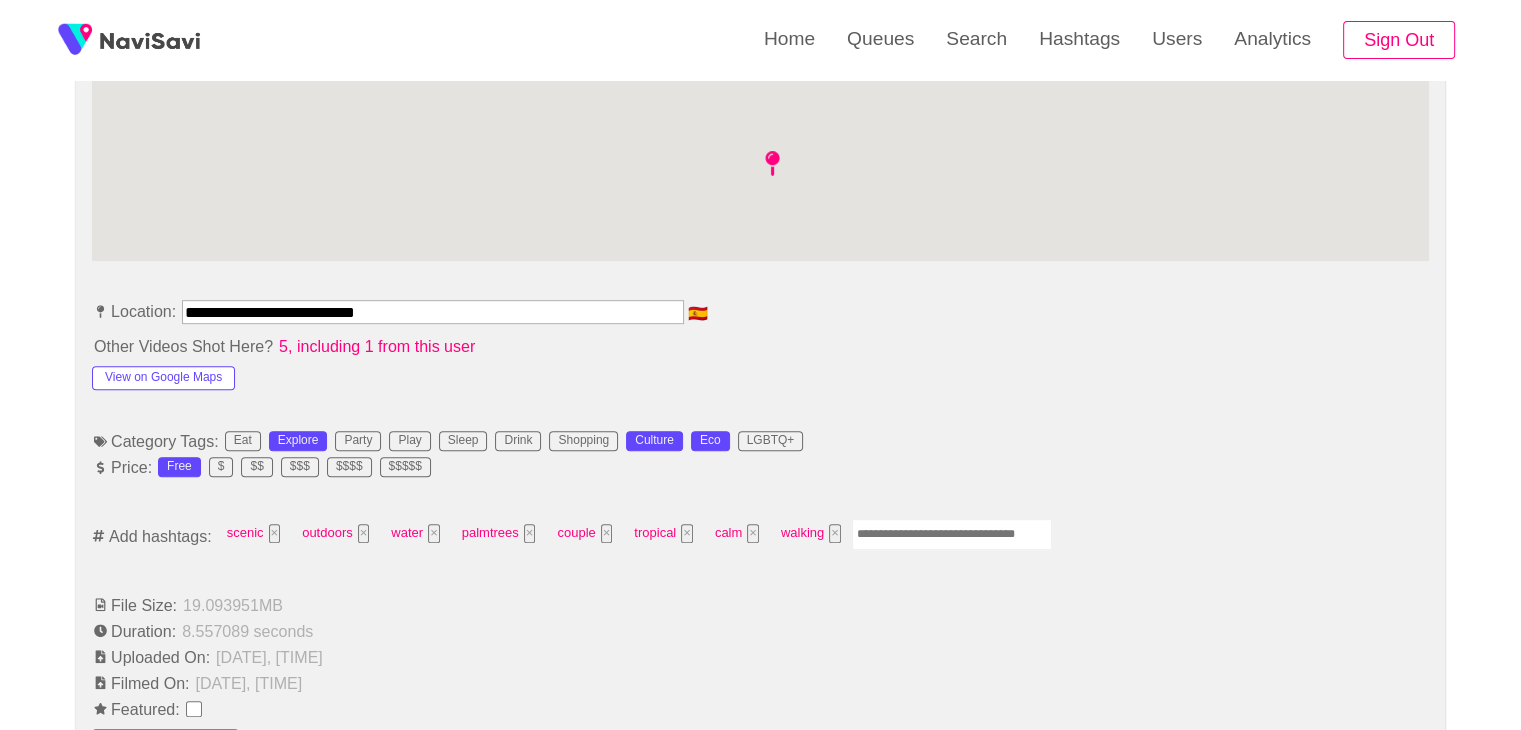 select on "**********" 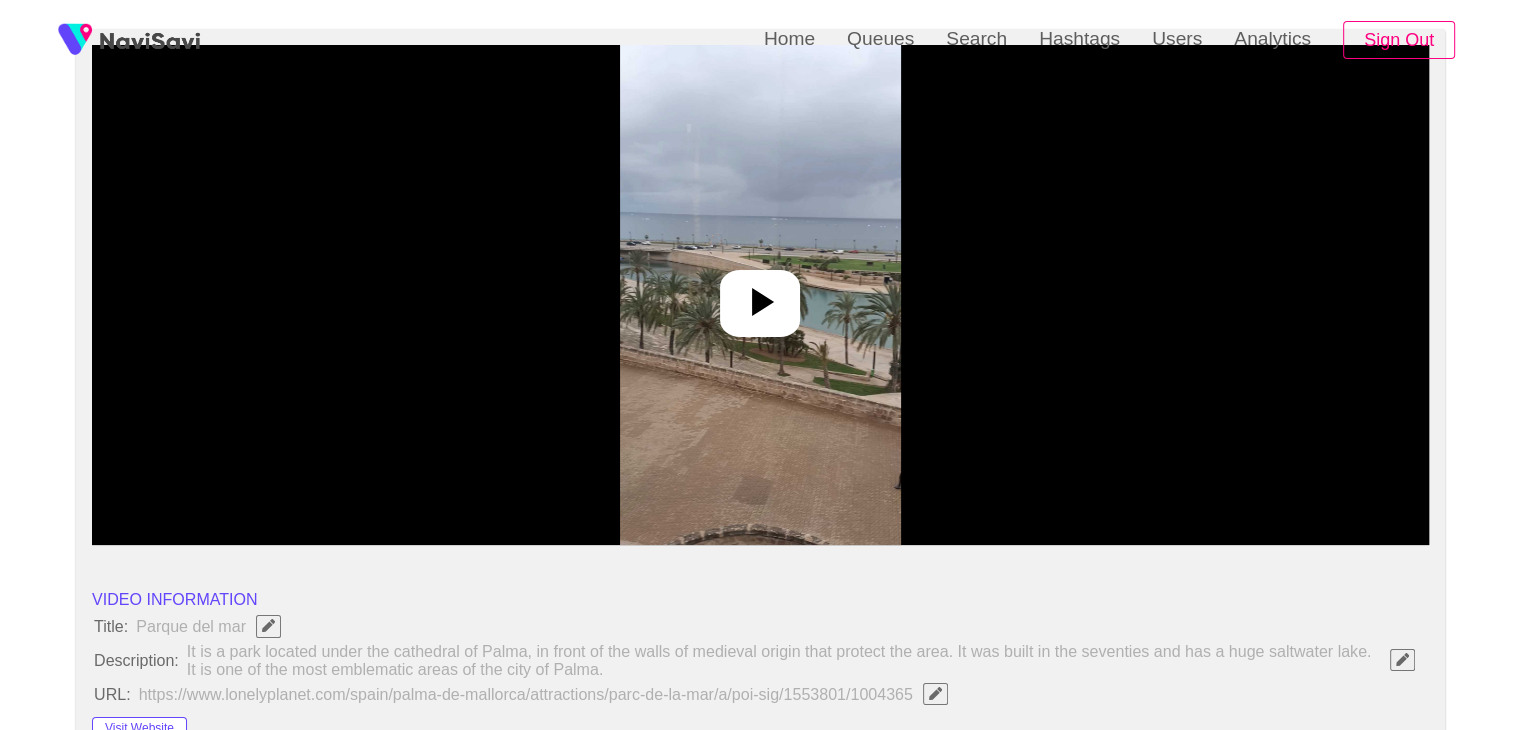 scroll, scrollTop: 0, scrollLeft: 0, axis: both 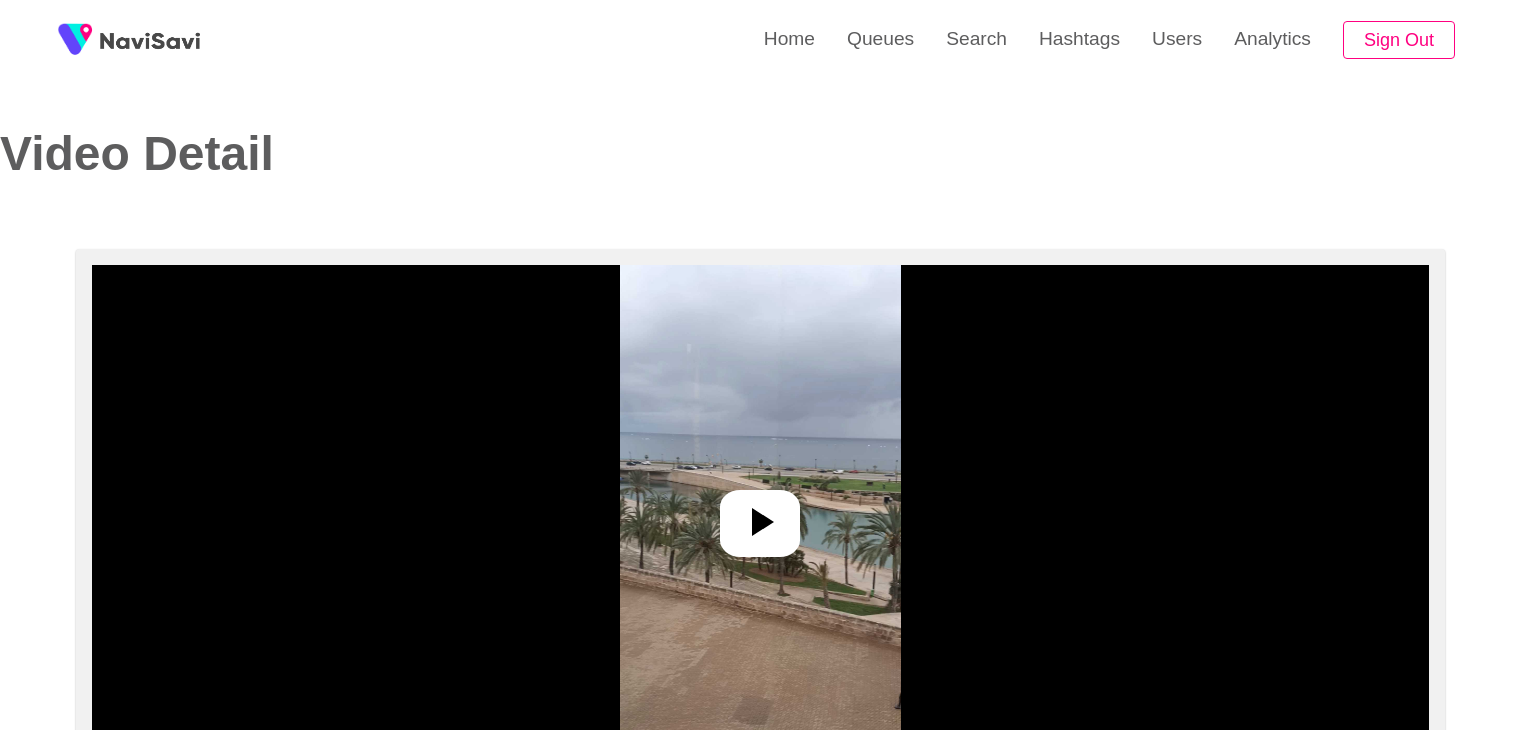 select on "**********" 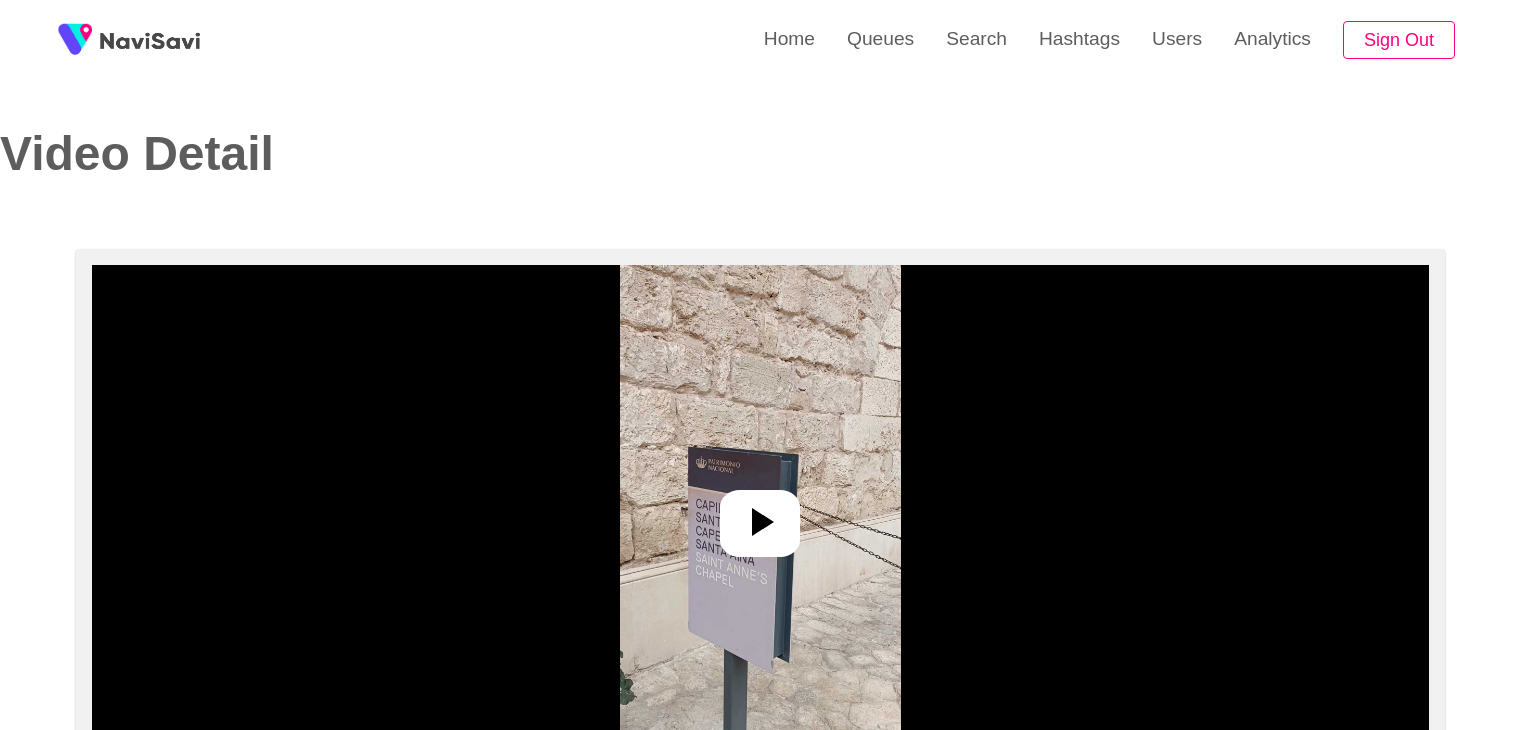 select on "**********" 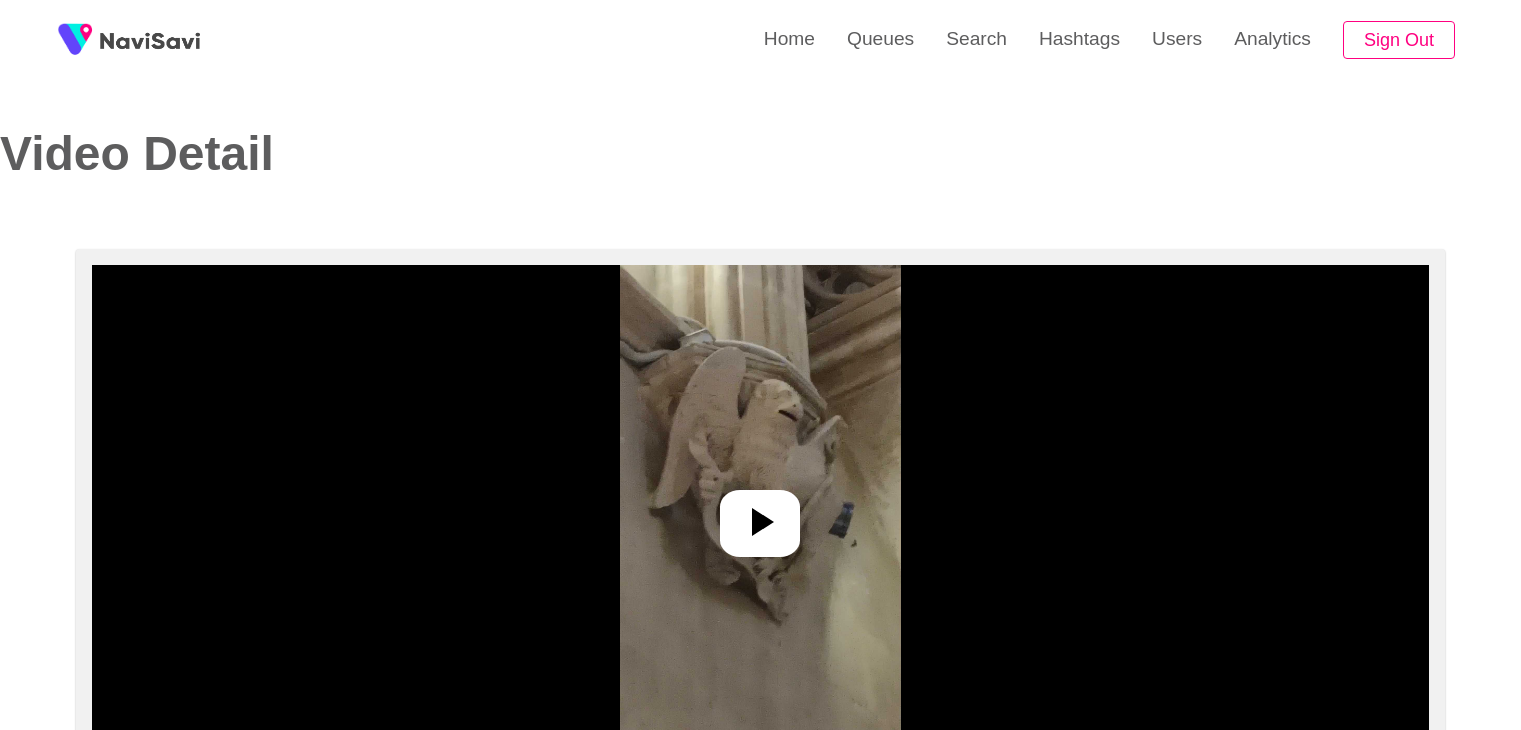 select on "**********" 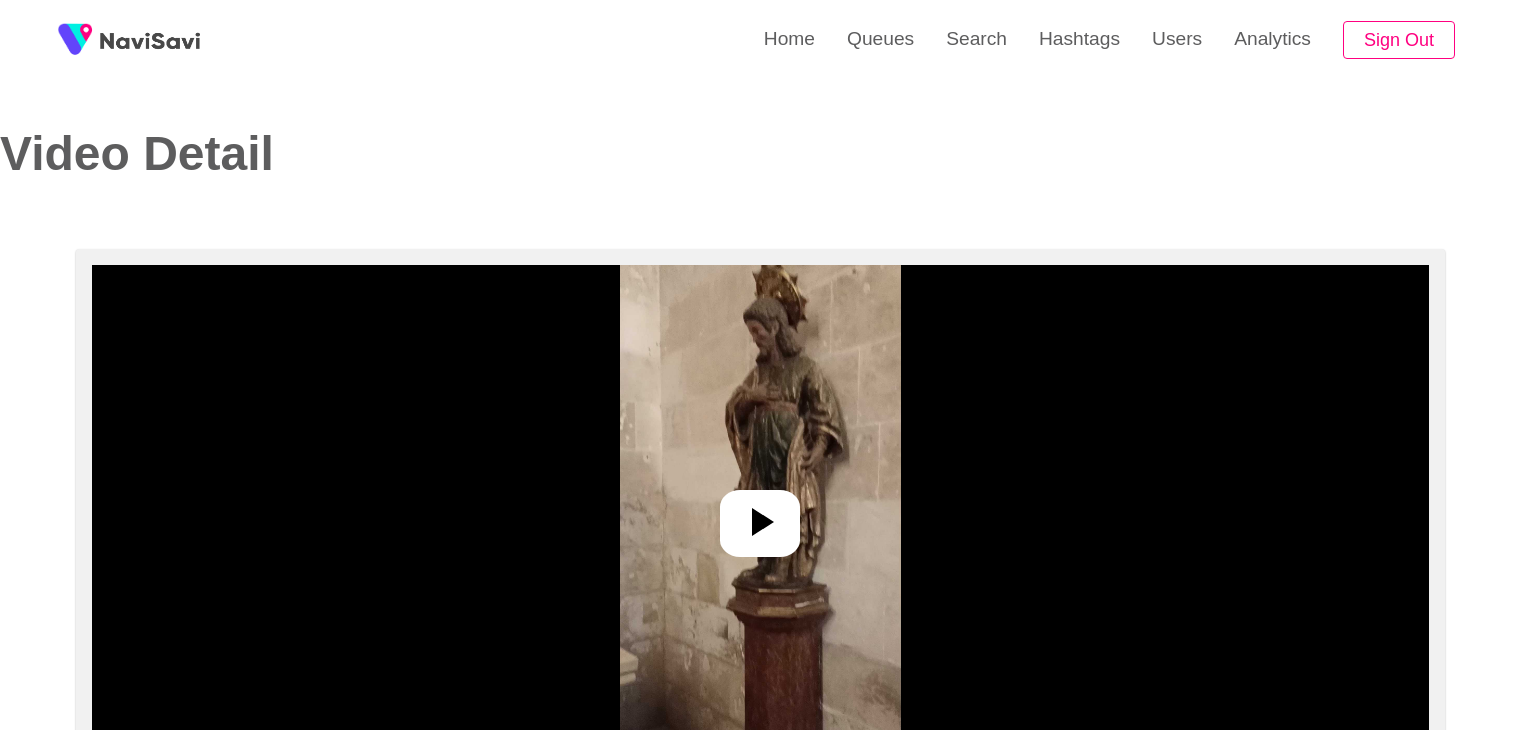 select on "**********" 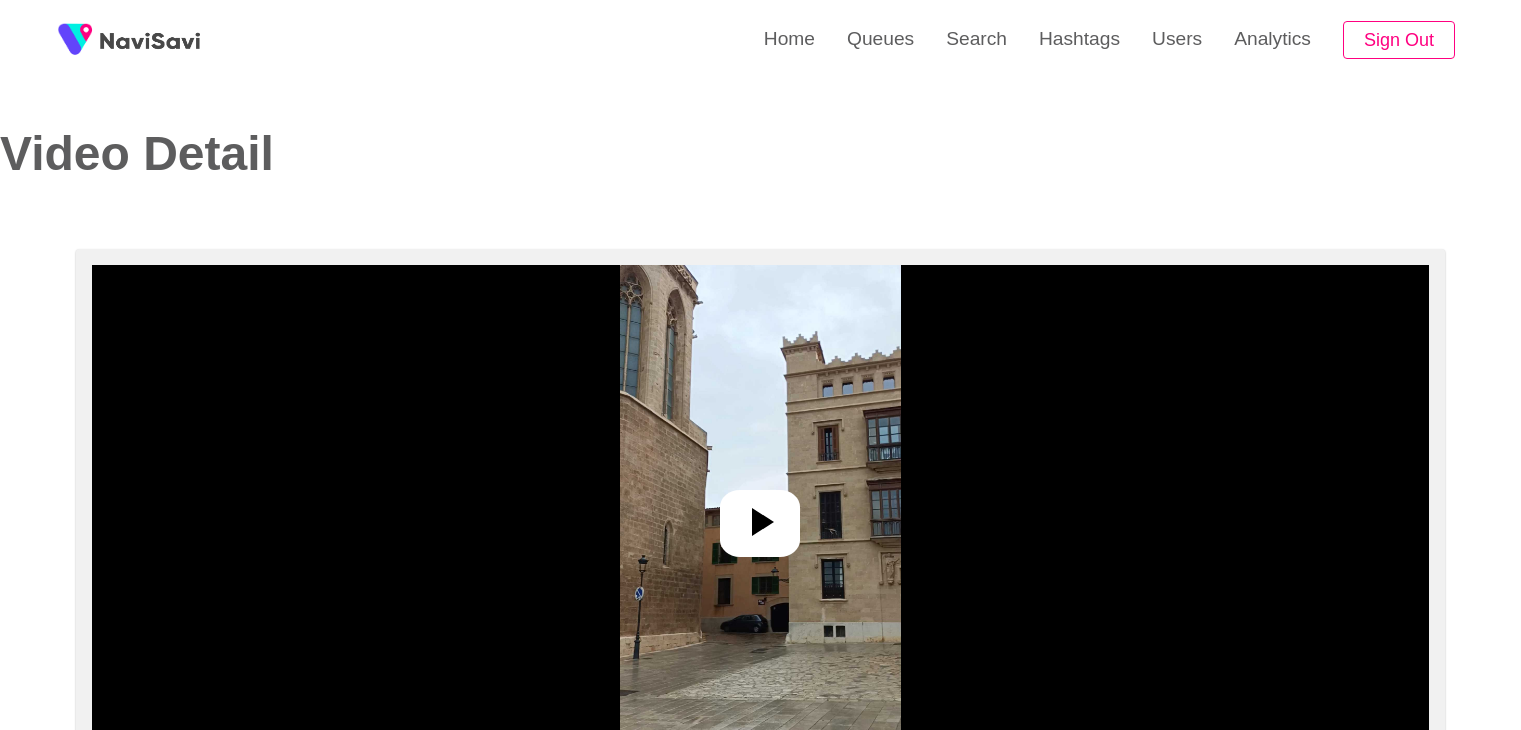 select on "**********" 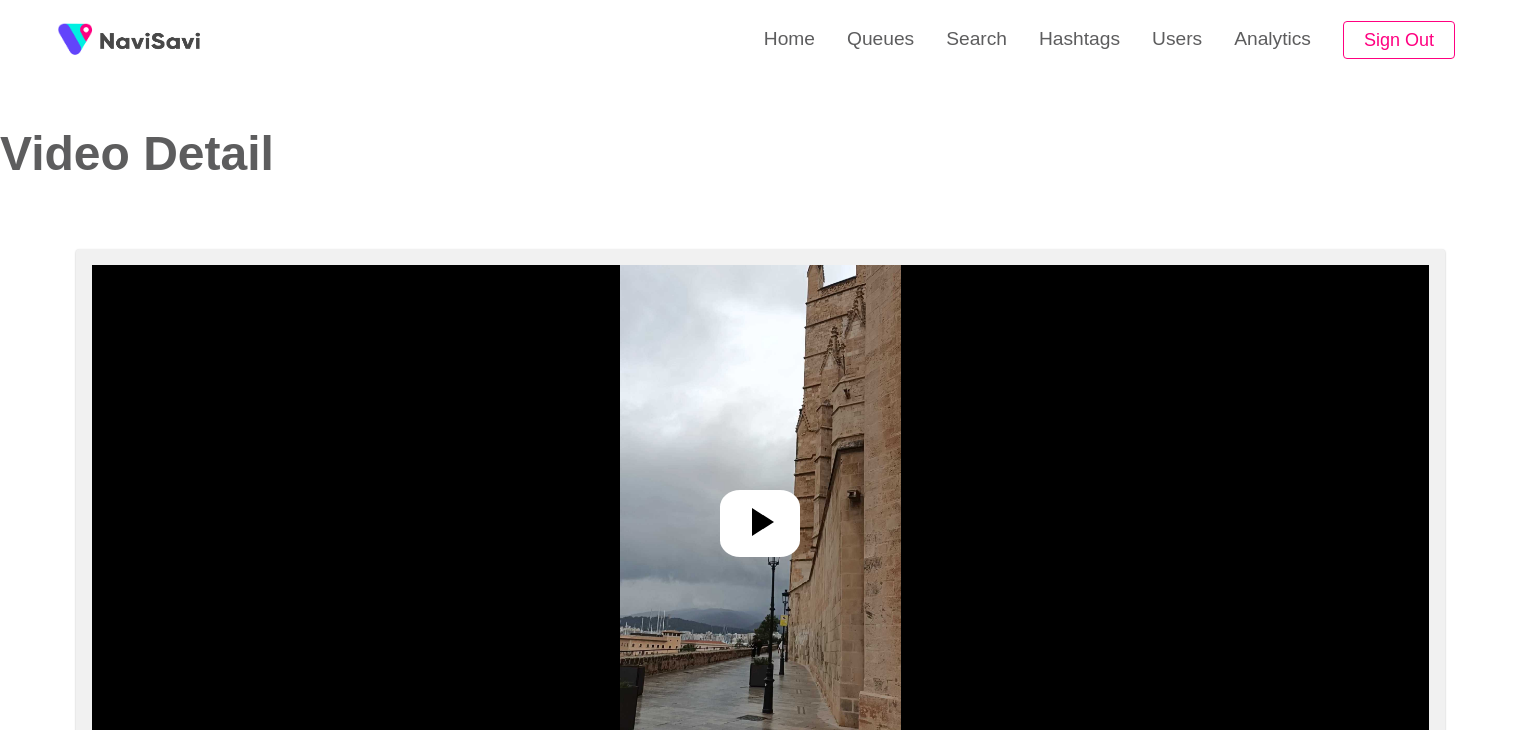 select on "**********" 